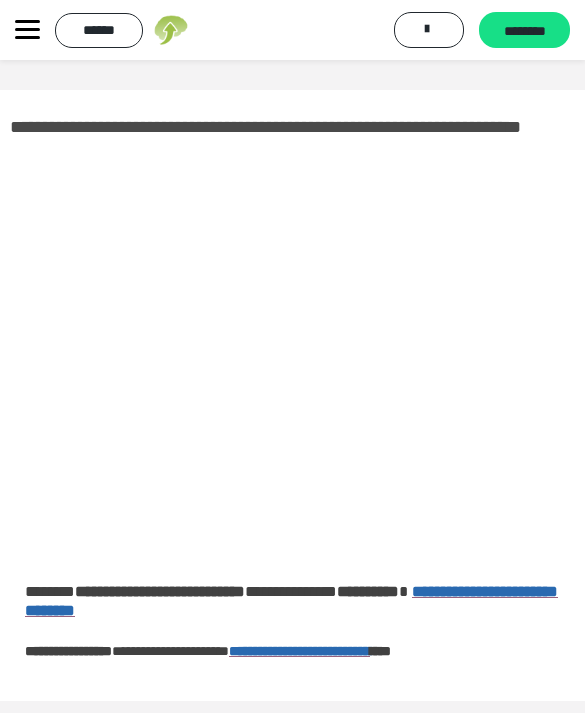scroll, scrollTop: 28, scrollLeft: 0, axis: vertical 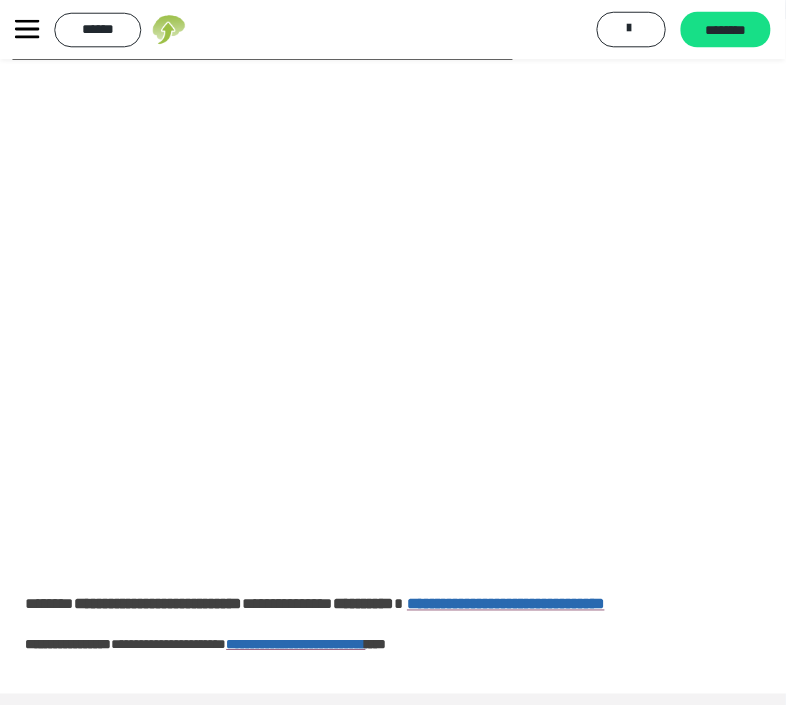 click on "**********" at bounding box center (397, 633) 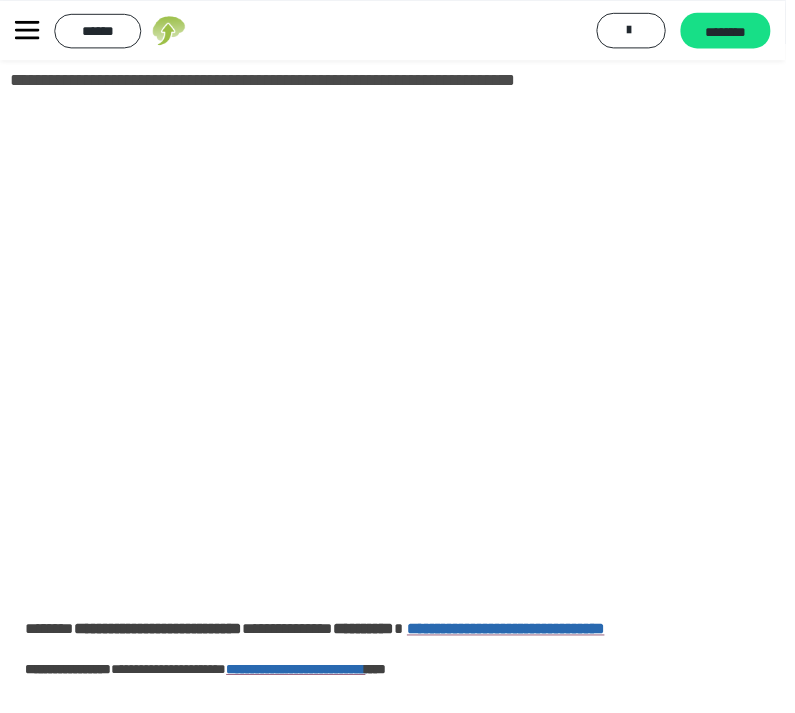 scroll, scrollTop: 0, scrollLeft: 0, axis: both 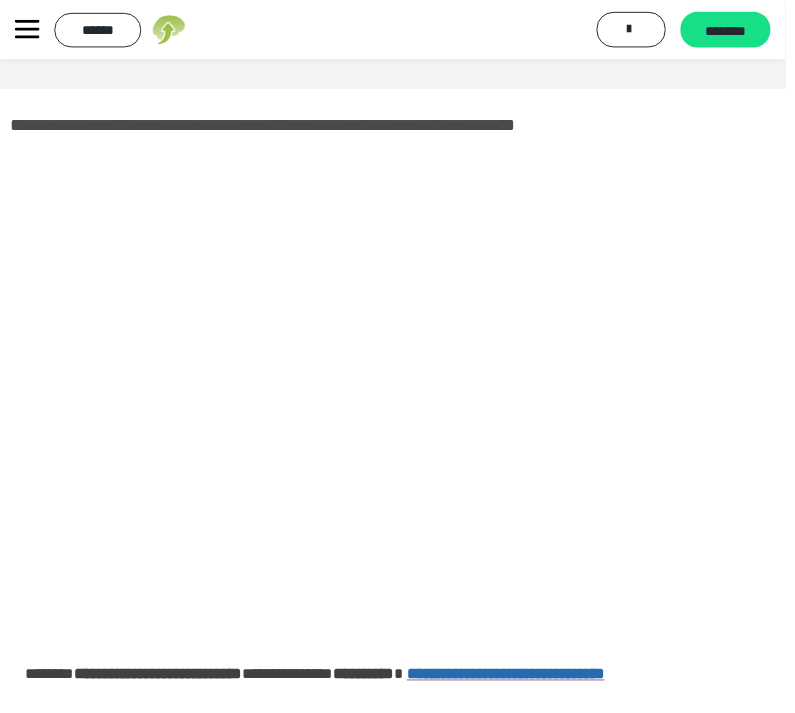 click 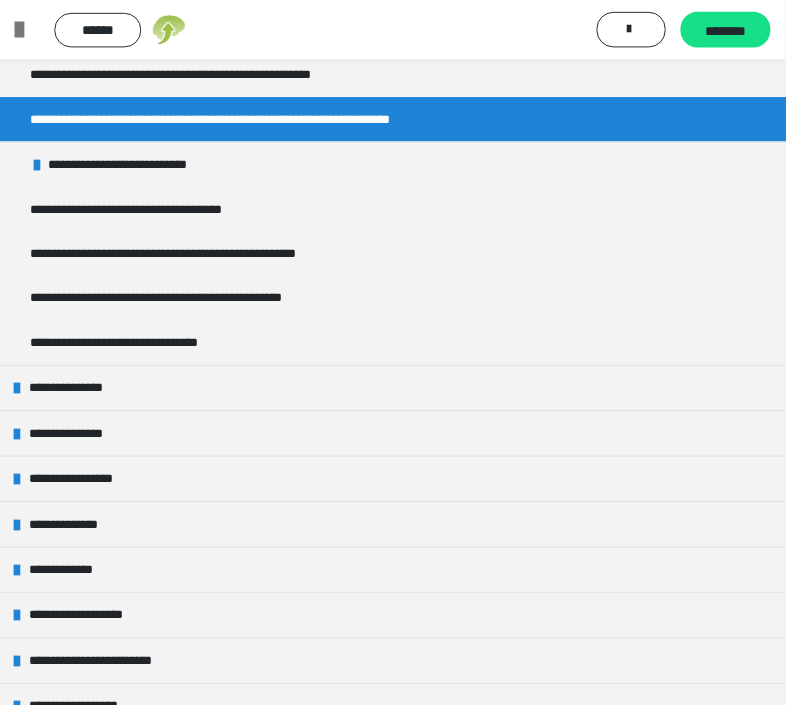 scroll, scrollTop: 285, scrollLeft: 0, axis: vertical 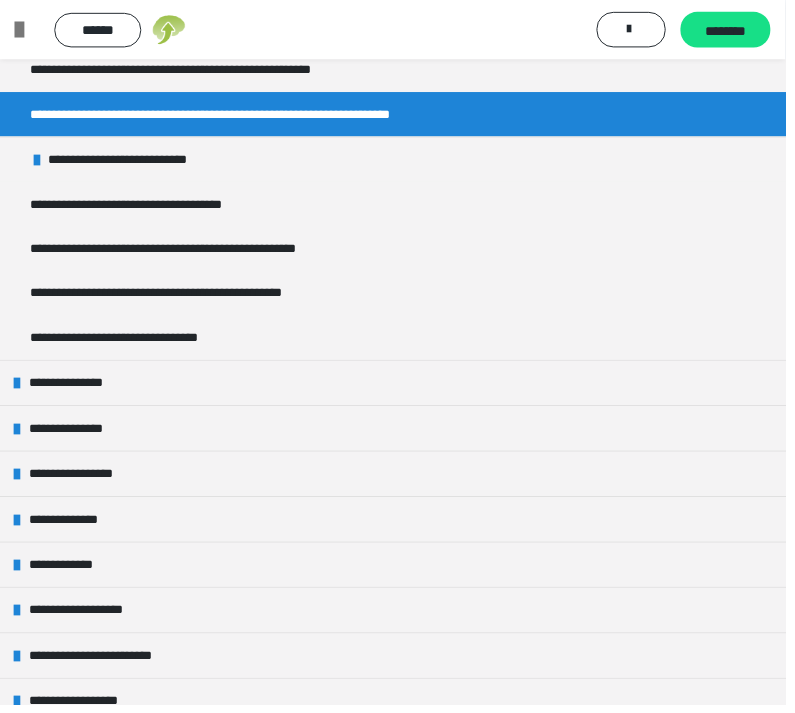click on "**********" at bounding box center (153, 206) 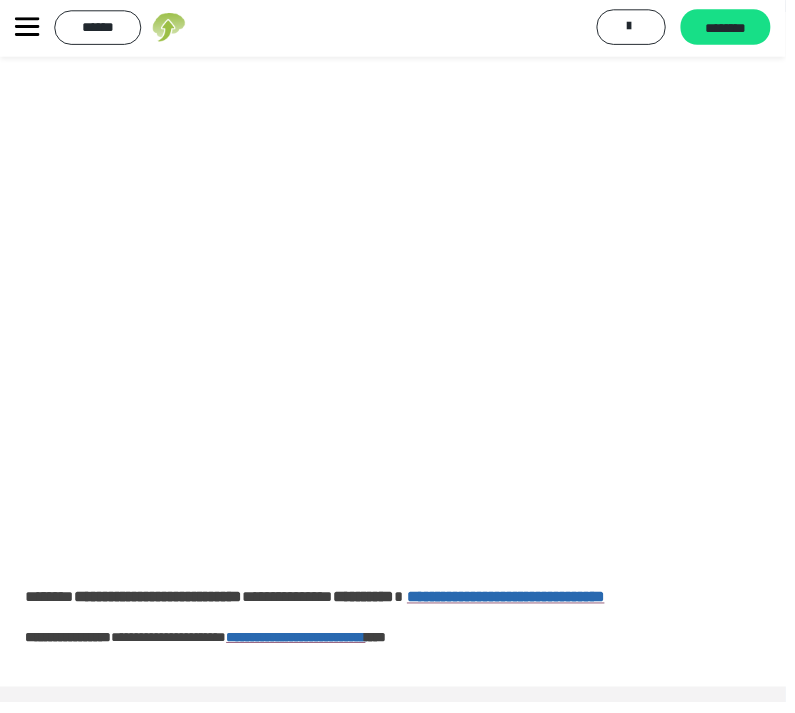 scroll, scrollTop: 75, scrollLeft: 0, axis: vertical 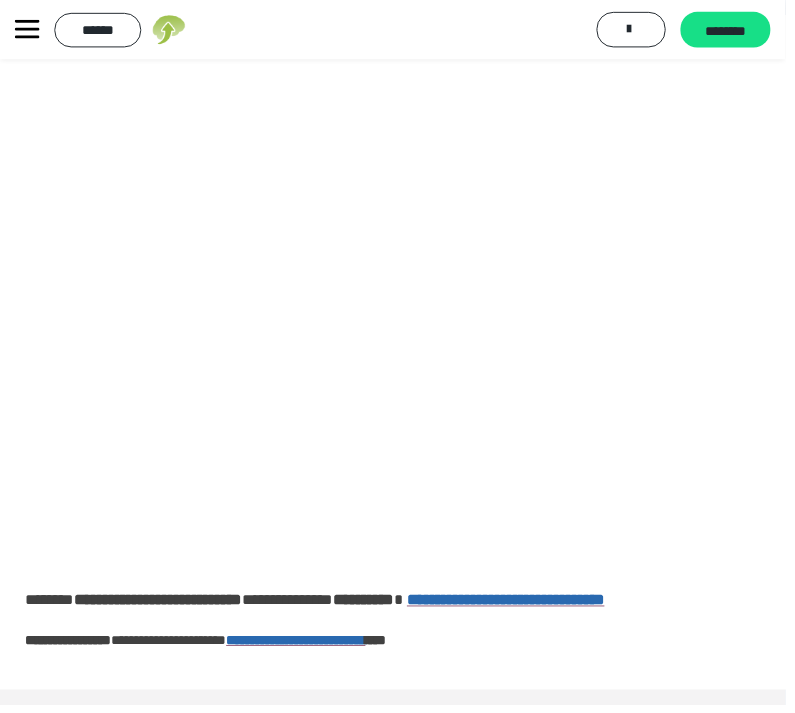 click on "******" at bounding box center [99, 30] 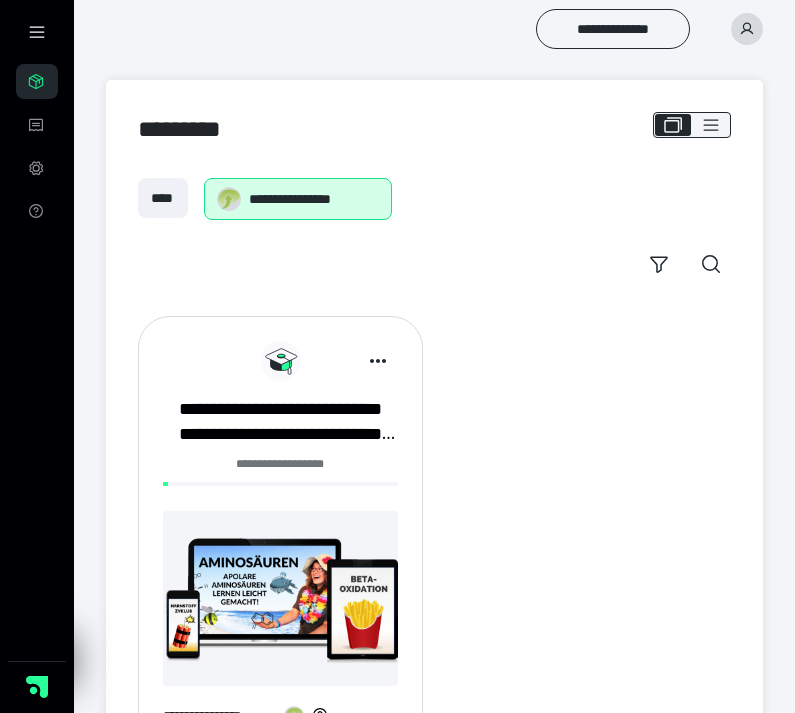 scroll, scrollTop: 25, scrollLeft: 0, axis: vertical 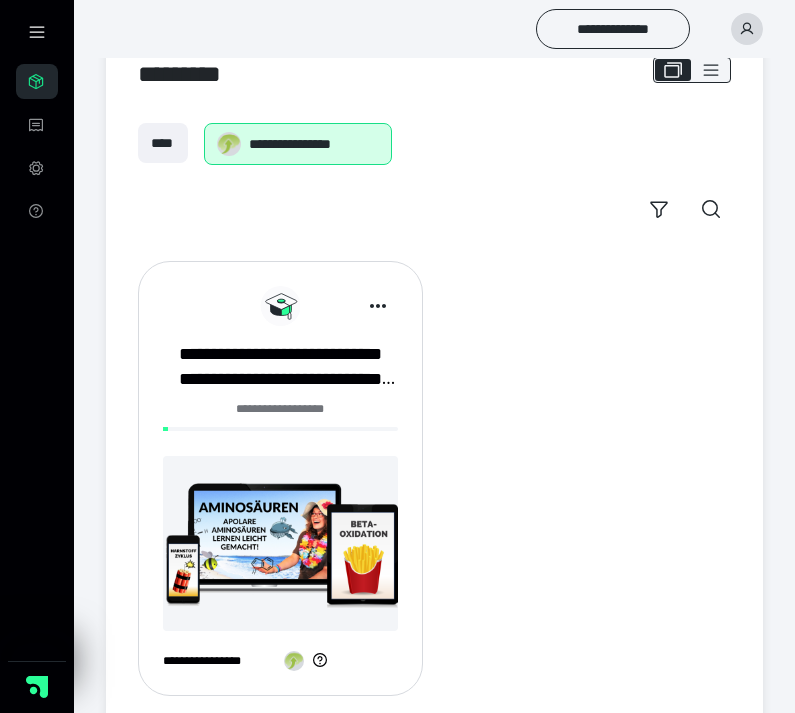 click on "**********" at bounding box center [280, 367] 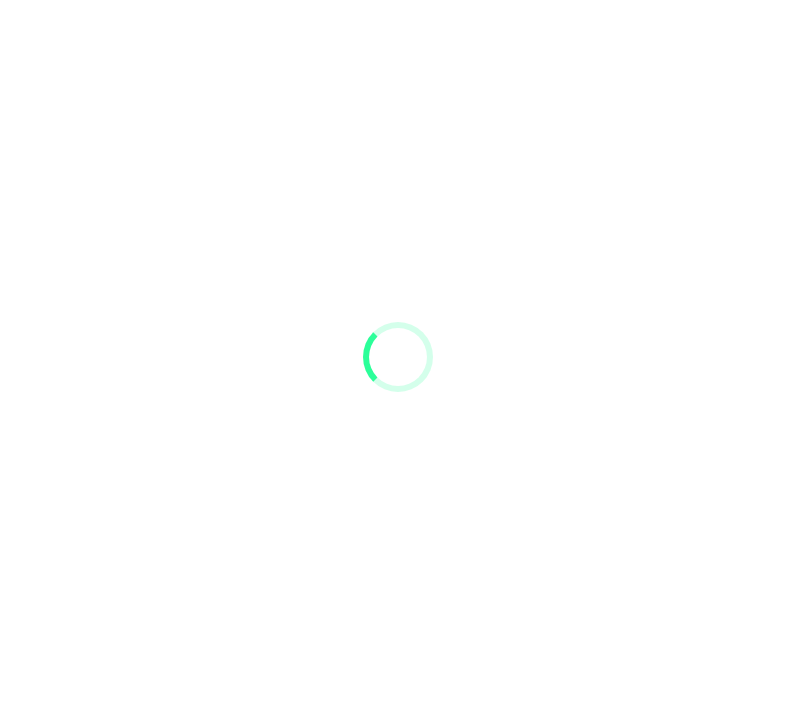 scroll, scrollTop: 0, scrollLeft: 0, axis: both 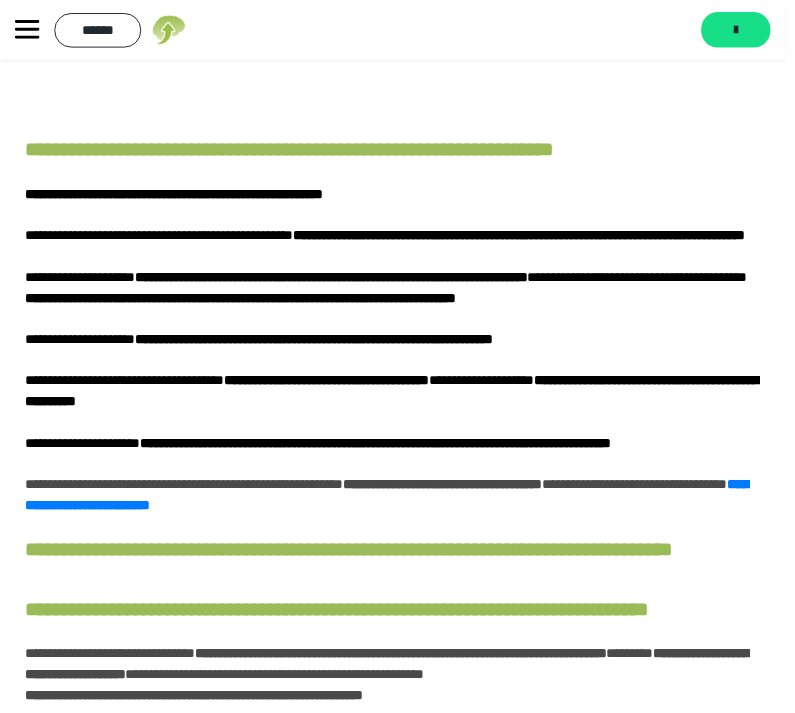 click 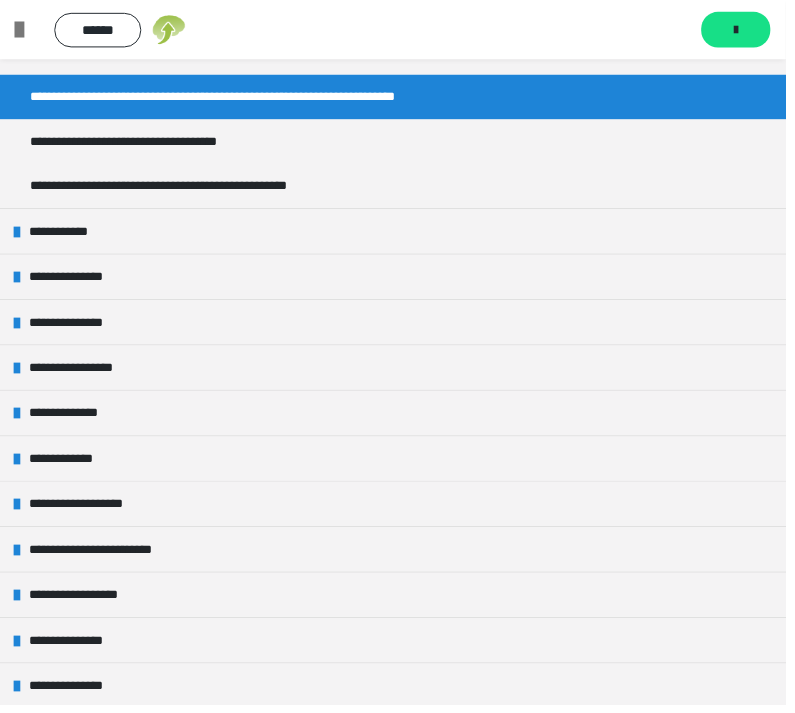 scroll, scrollTop: 189, scrollLeft: 0, axis: vertical 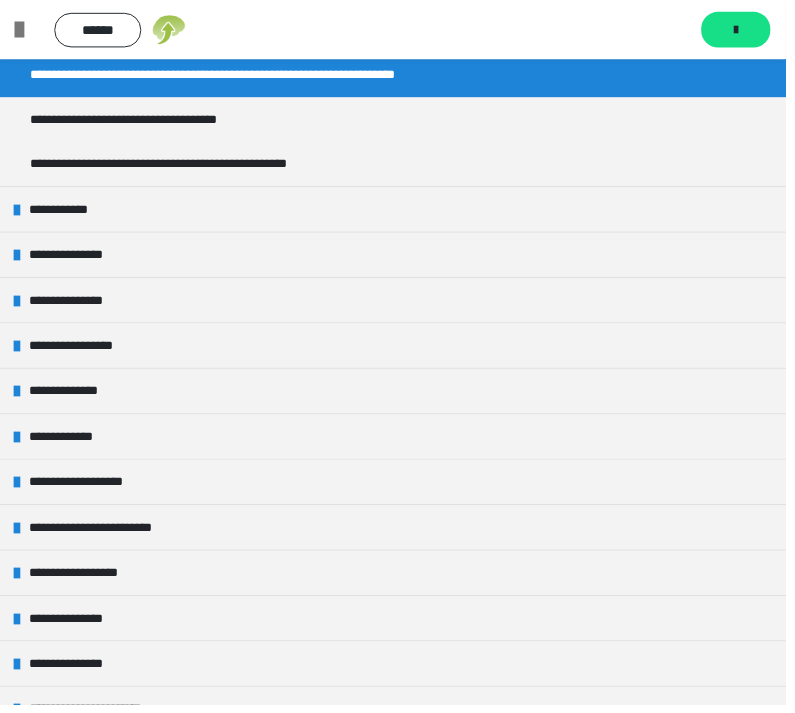 click on "**********" at bounding box center [65, 211] 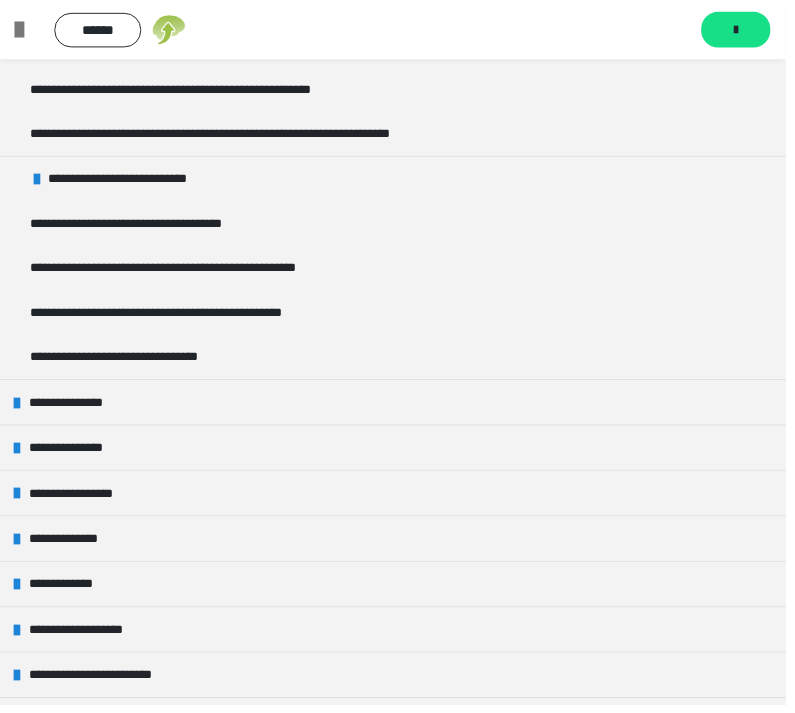scroll, scrollTop: 398, scrollLeft: 0, axis: vertical 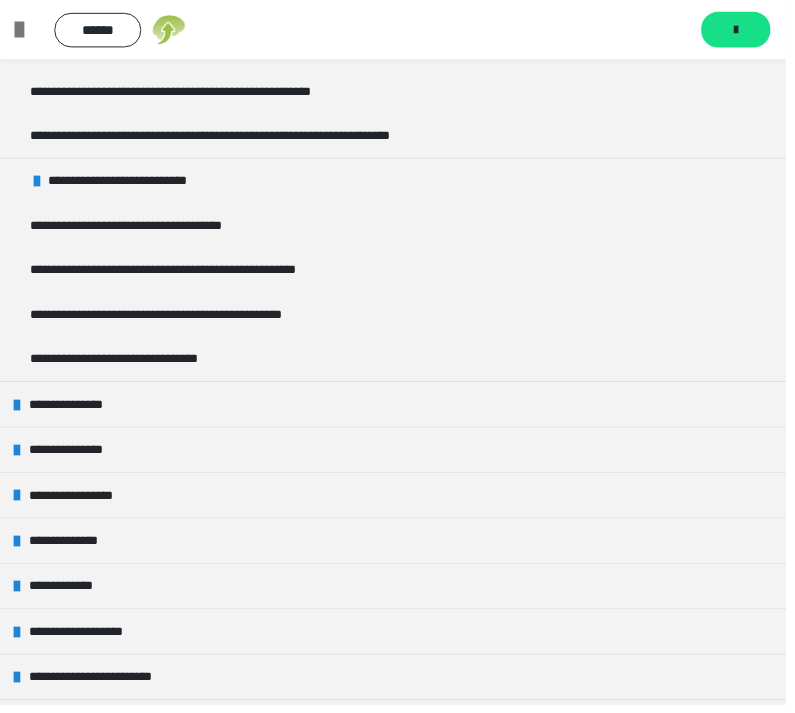 click on "**********" at bounding box center [206, 273] 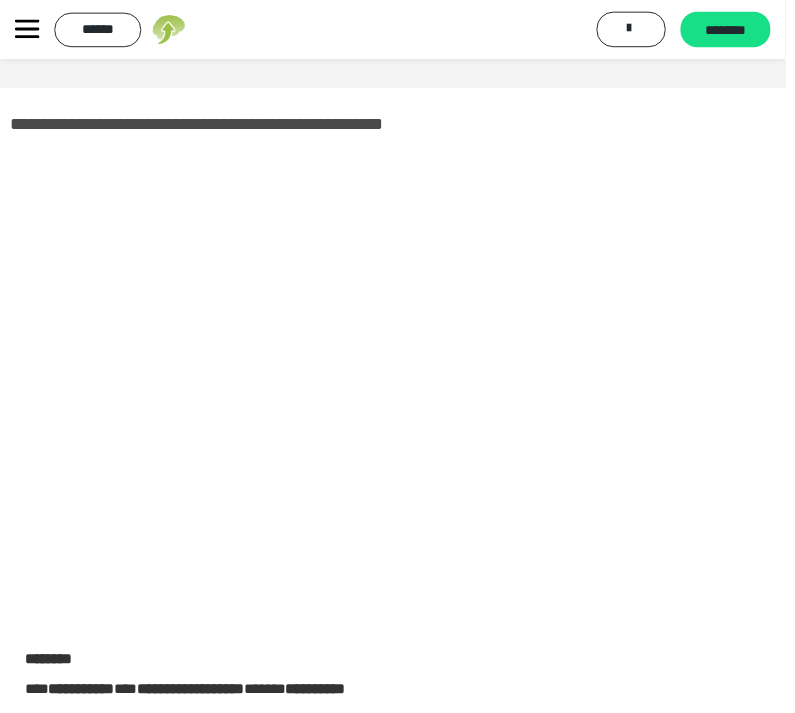 scroll, scrollTop: 61, scrollLeft: 0, axis: vertical 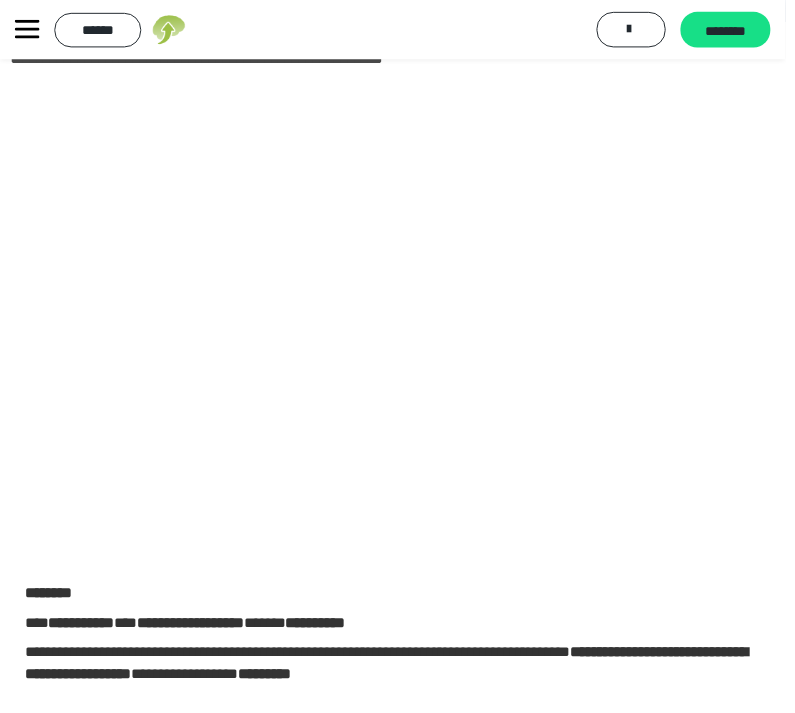 click on "**********" at bounding box center (397, 641) 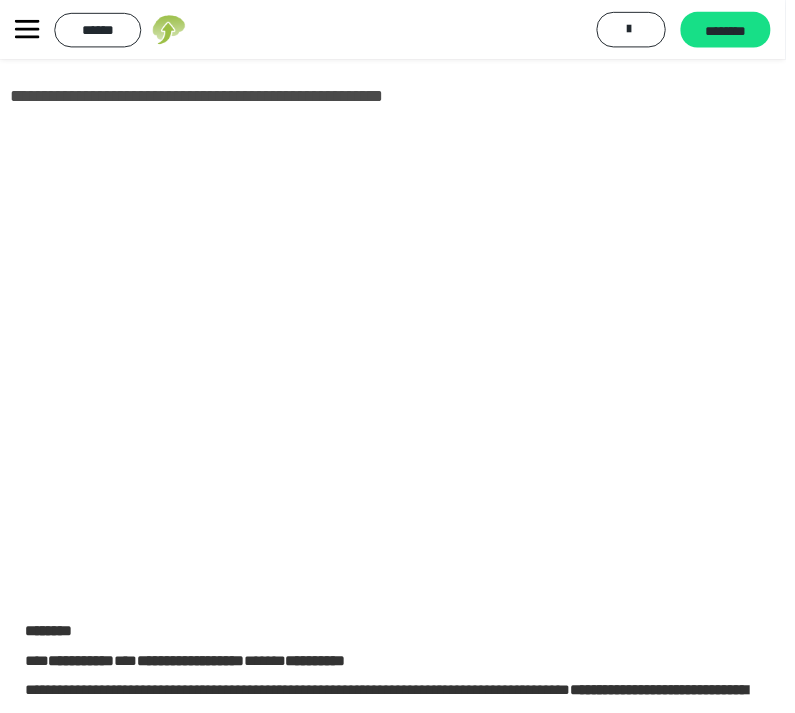 scroll, scrollTop: 0, scrollLeft: 0, axis: both 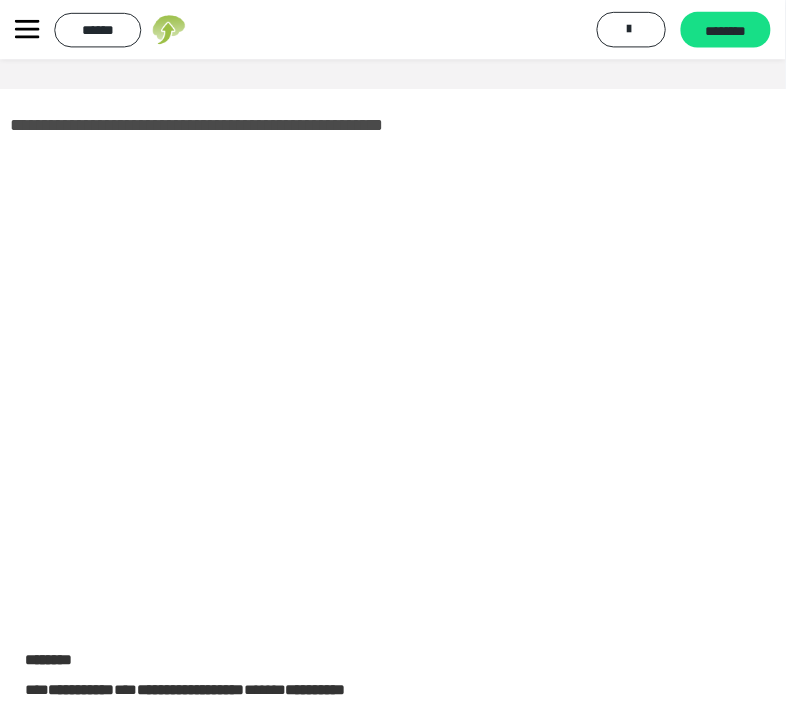 click on "******" at bounding box center (99, 30) 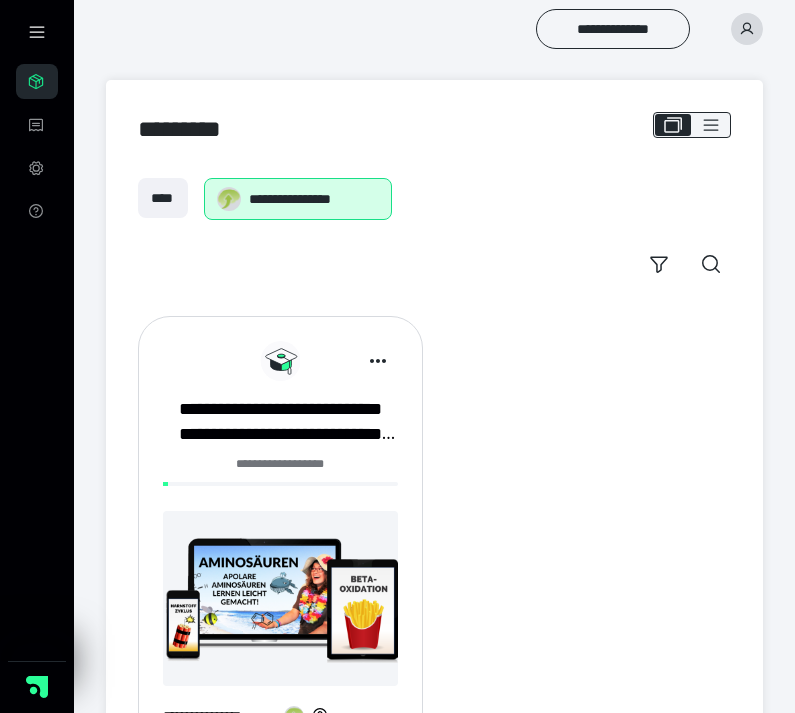 scroll, scrollTop: 25, scrollLeft: 0, axis: vertical 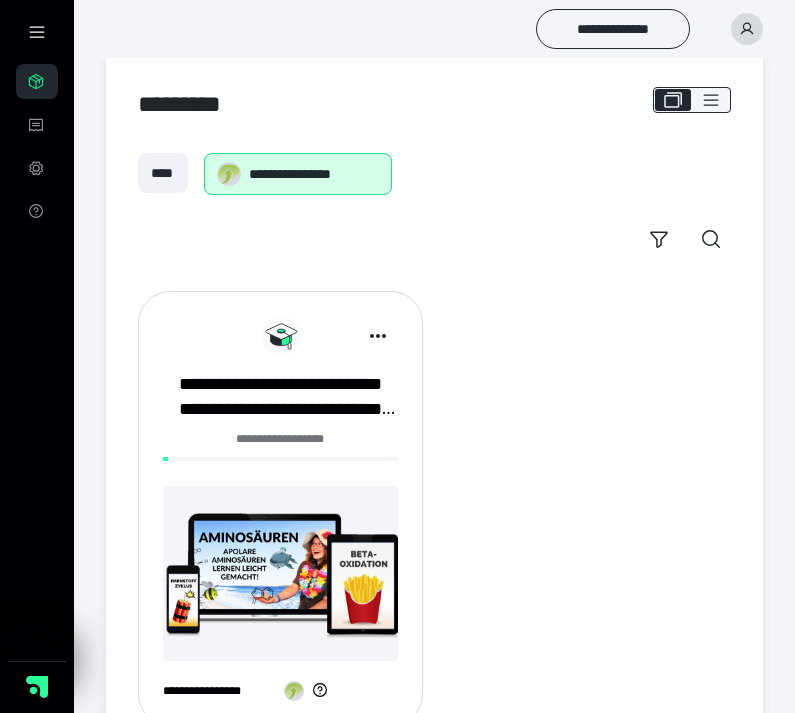 click on "****" at bounding box center (163, 173) 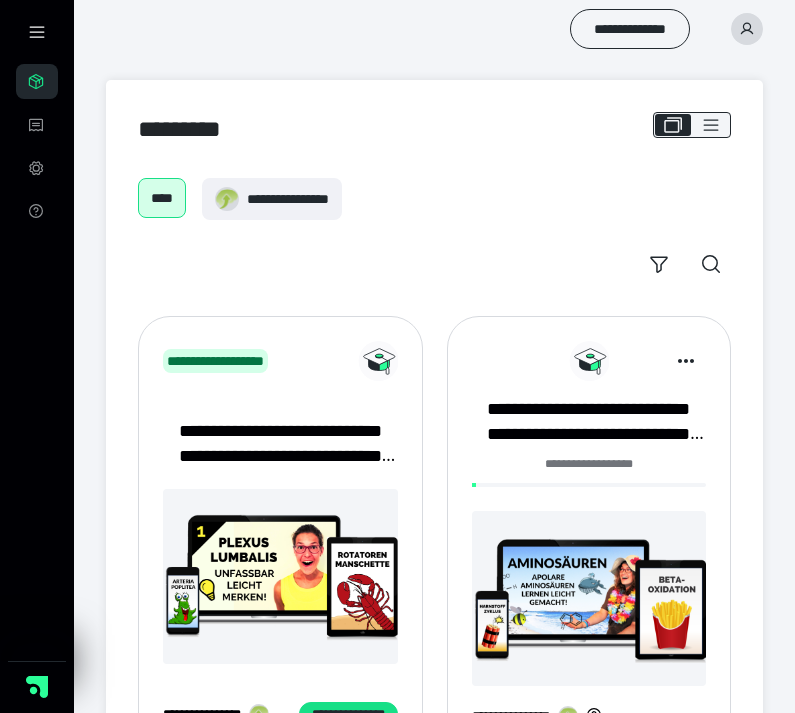 scroll, scrollTop: 0, scrollLeft: 0, axis: both 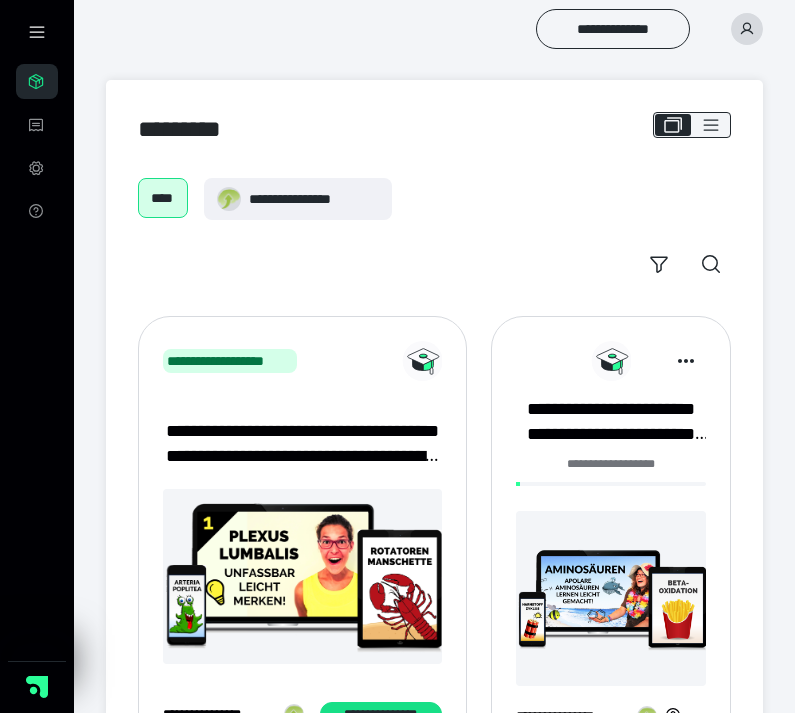 click on "**********" at bounding box center (611, 422) 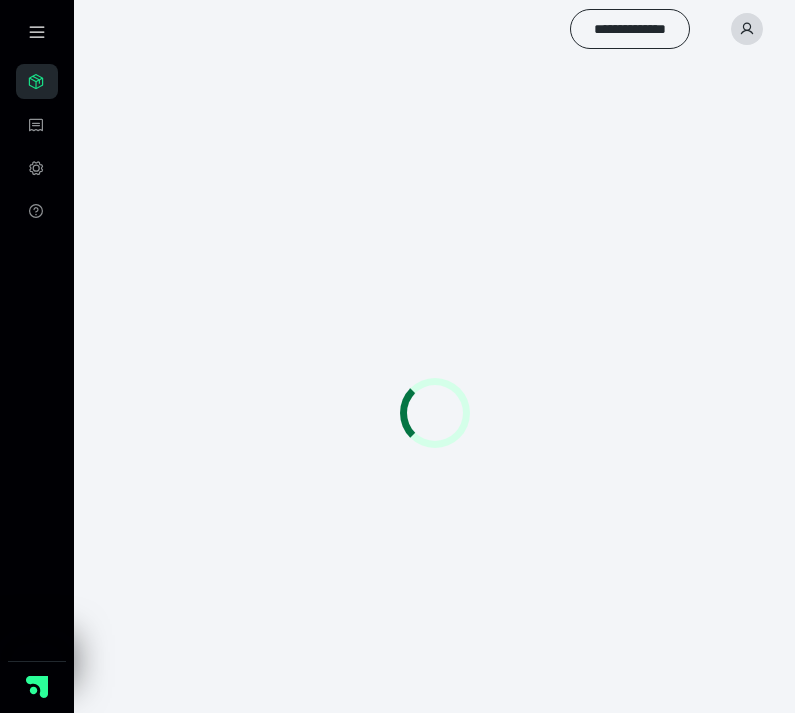 scroll, scrollTop: 0, scrollLeft: 0, axis: both 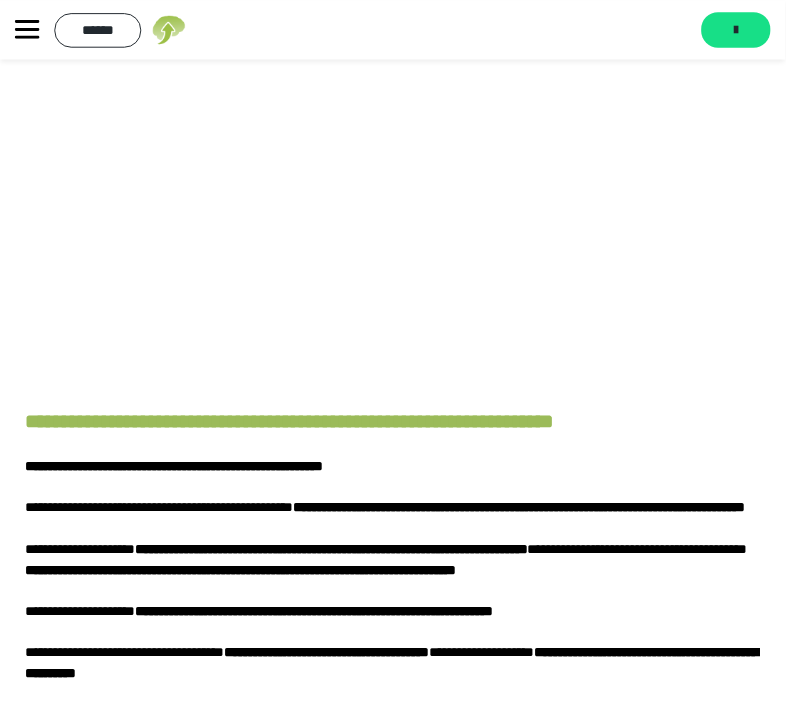 click 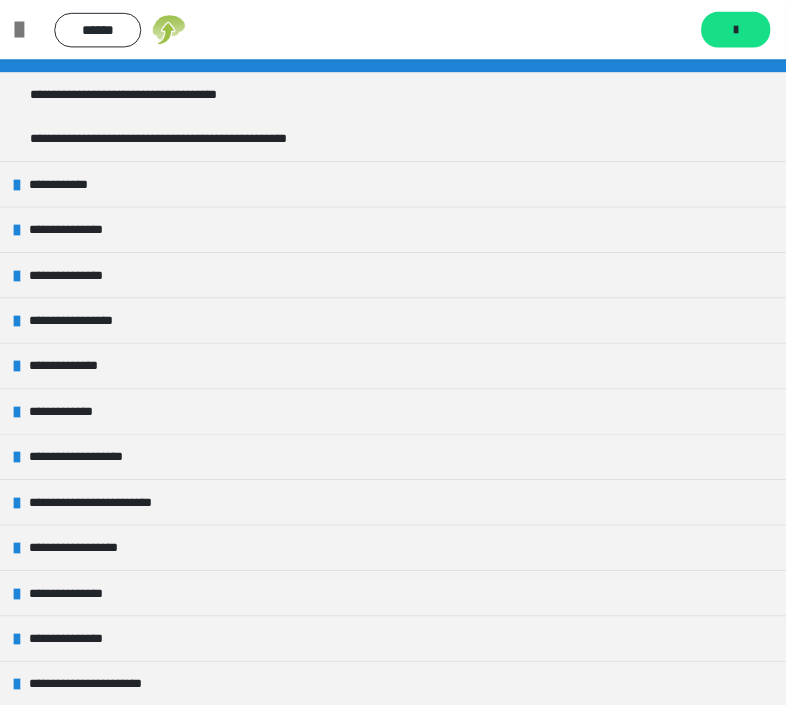 scroll, scrollTop: 212, scrollLeft: 0, axis: vertical 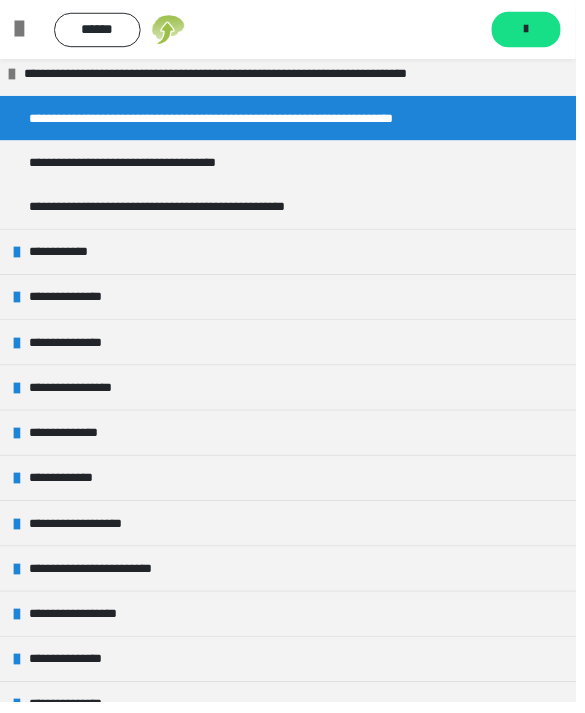 click on "**********" at bounding box center (74, 440) 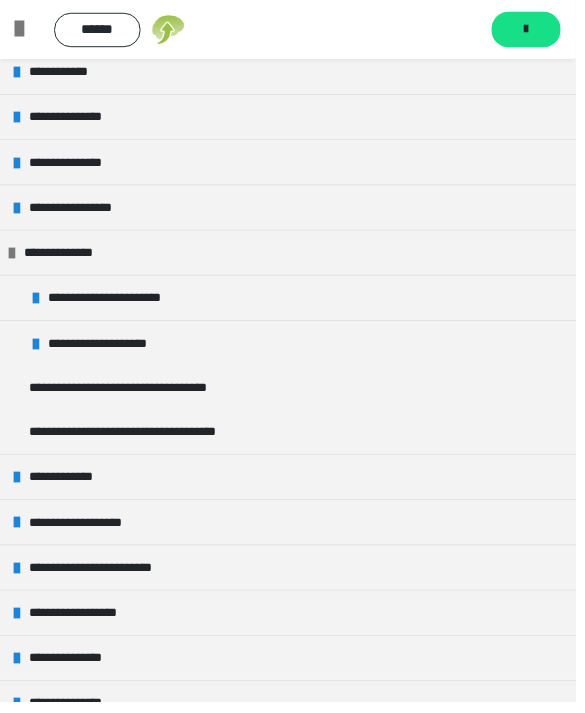 scroll, scrollTop: 326, scrollLeft: 0, axis: vertical 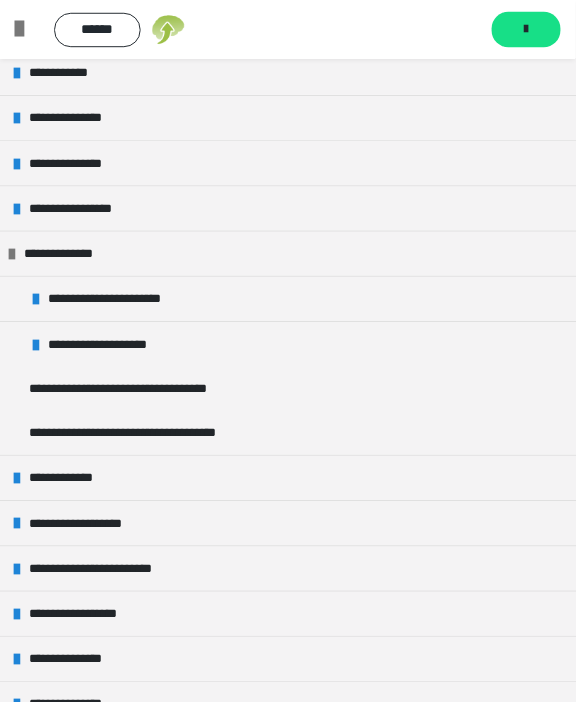 click on "**********" at bounding box center (297, 486) 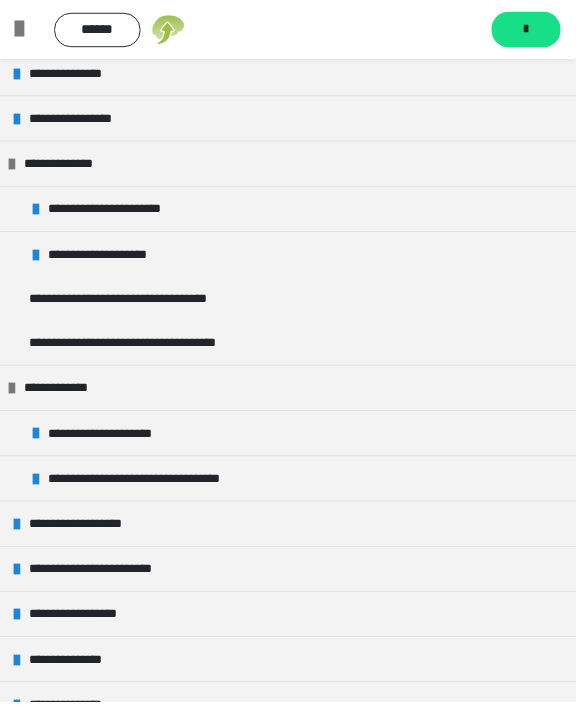 scroll, scrollTop: 418, scrollLeft: 0, axis: vertical 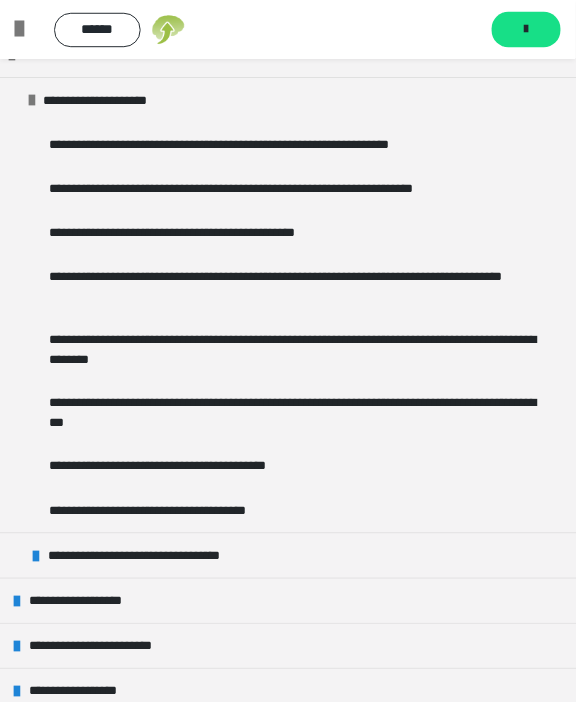 click on "**********" at bounding box center [84, 610] 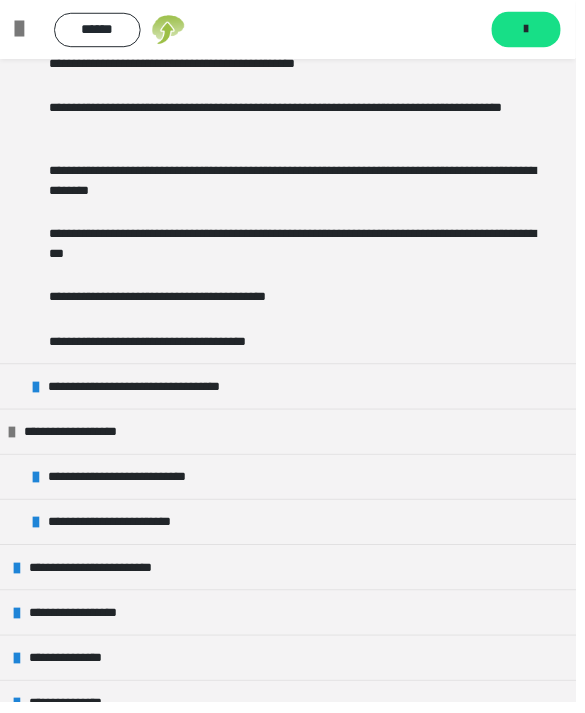 scroll, scrollTop: 927, scrollLeft: 0, axis: vertical 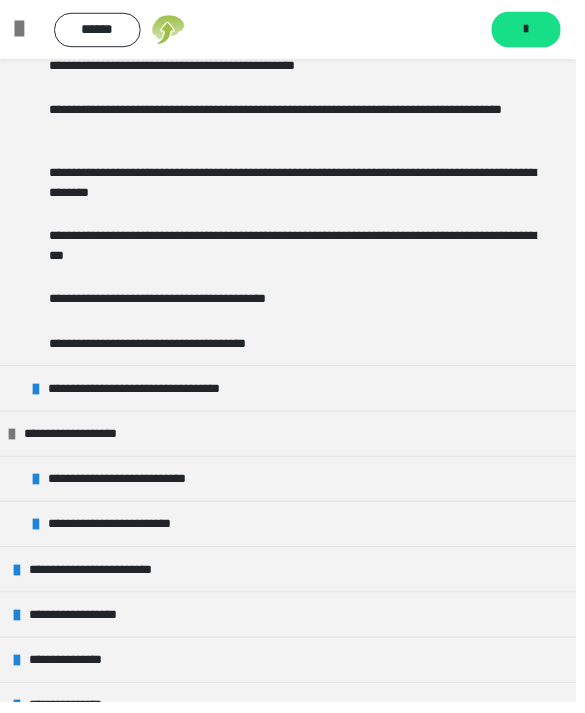 click at bounding box center [37, 487] 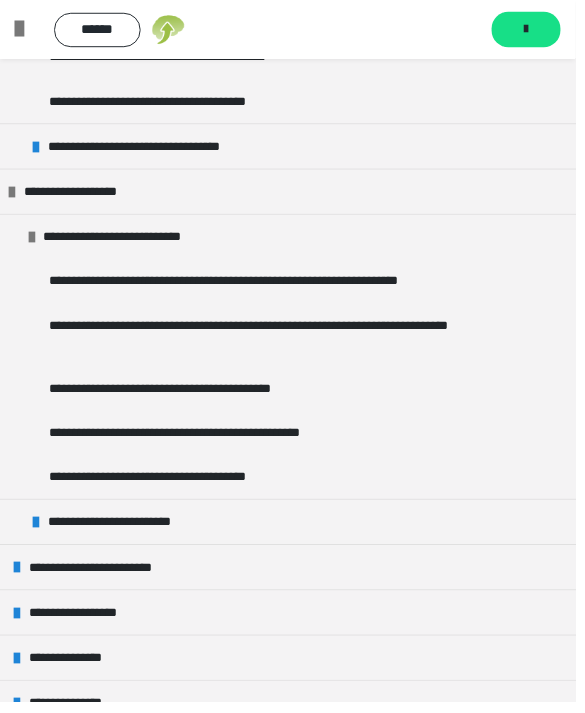scroll, scrollTop: 1171, scrollLeft: 0, axis: vertical 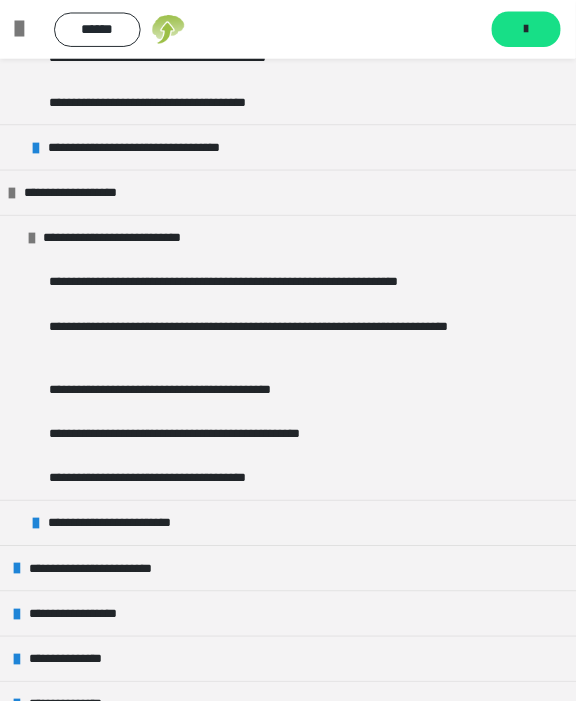 click at bounding box center (17, 579) 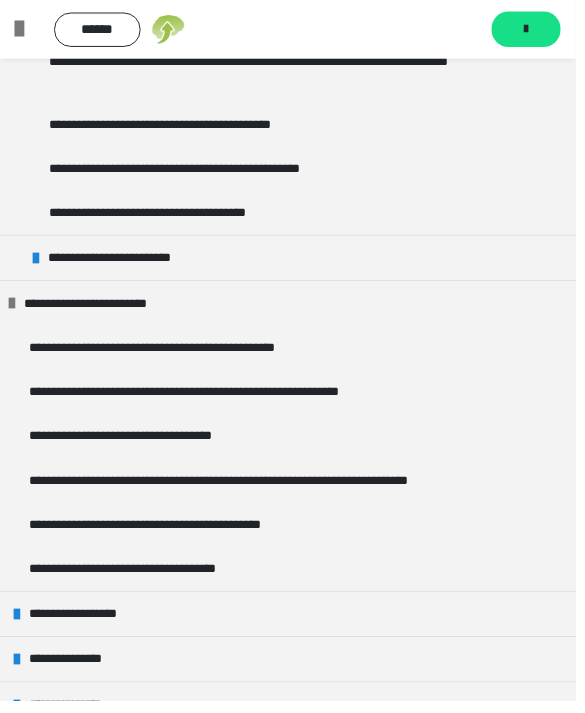 scroll, scrollTop: 1441, scrollLeft: 0, axis: vertical 